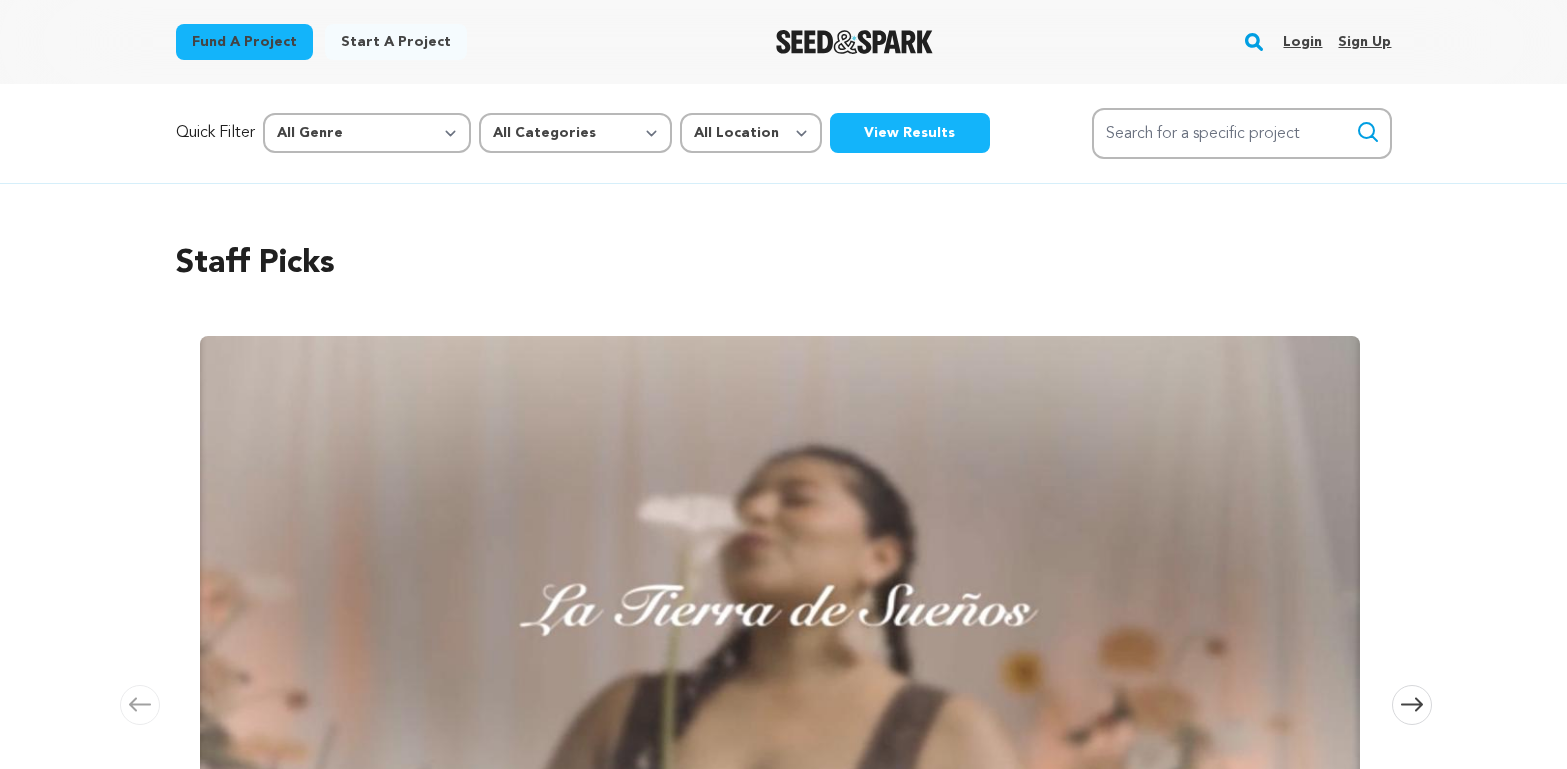 scroll, scrollTop: 0, scrollLeft: 0, axis: both 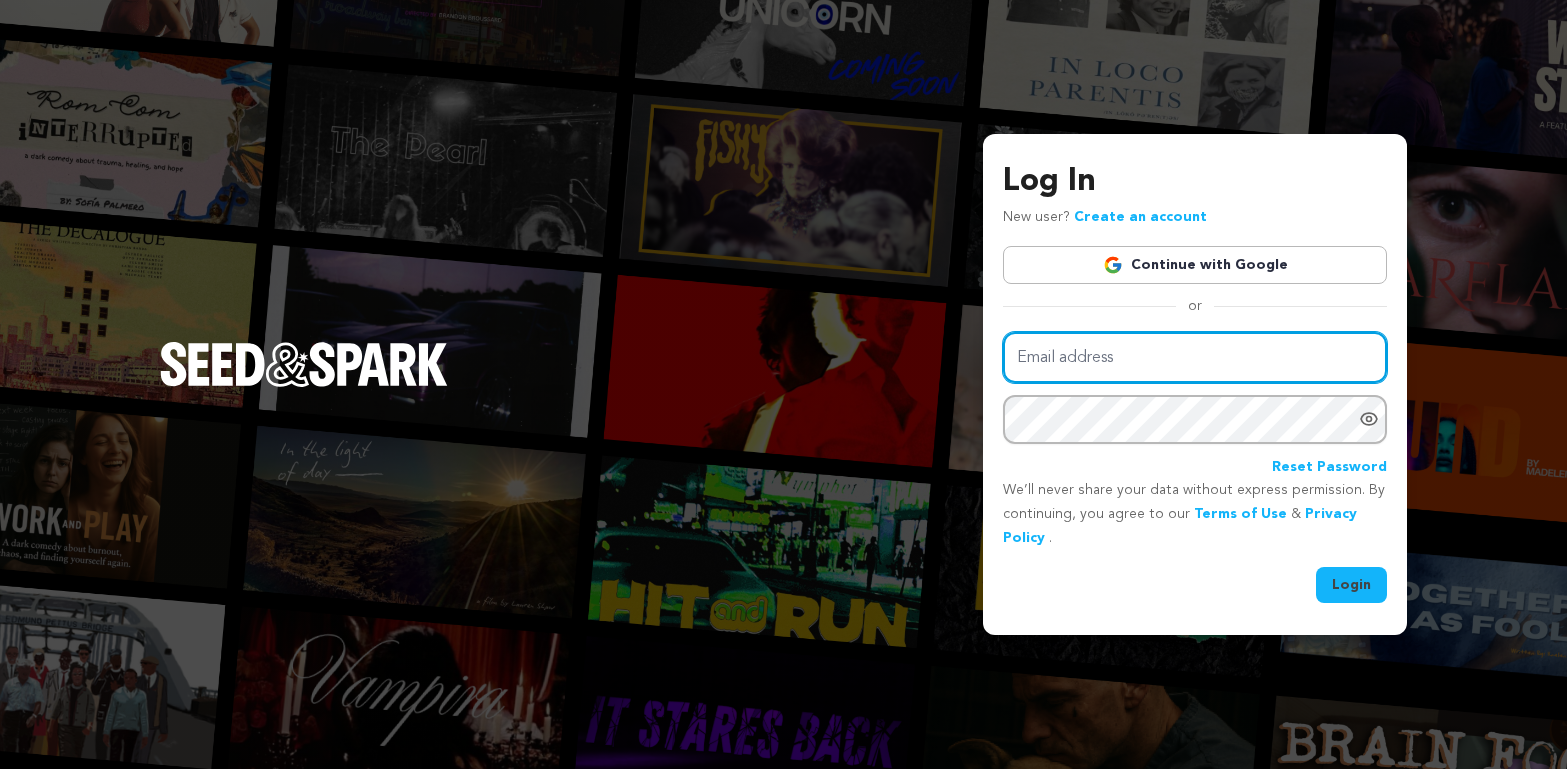 click on "Email address" at bounding box center (1195, 357) 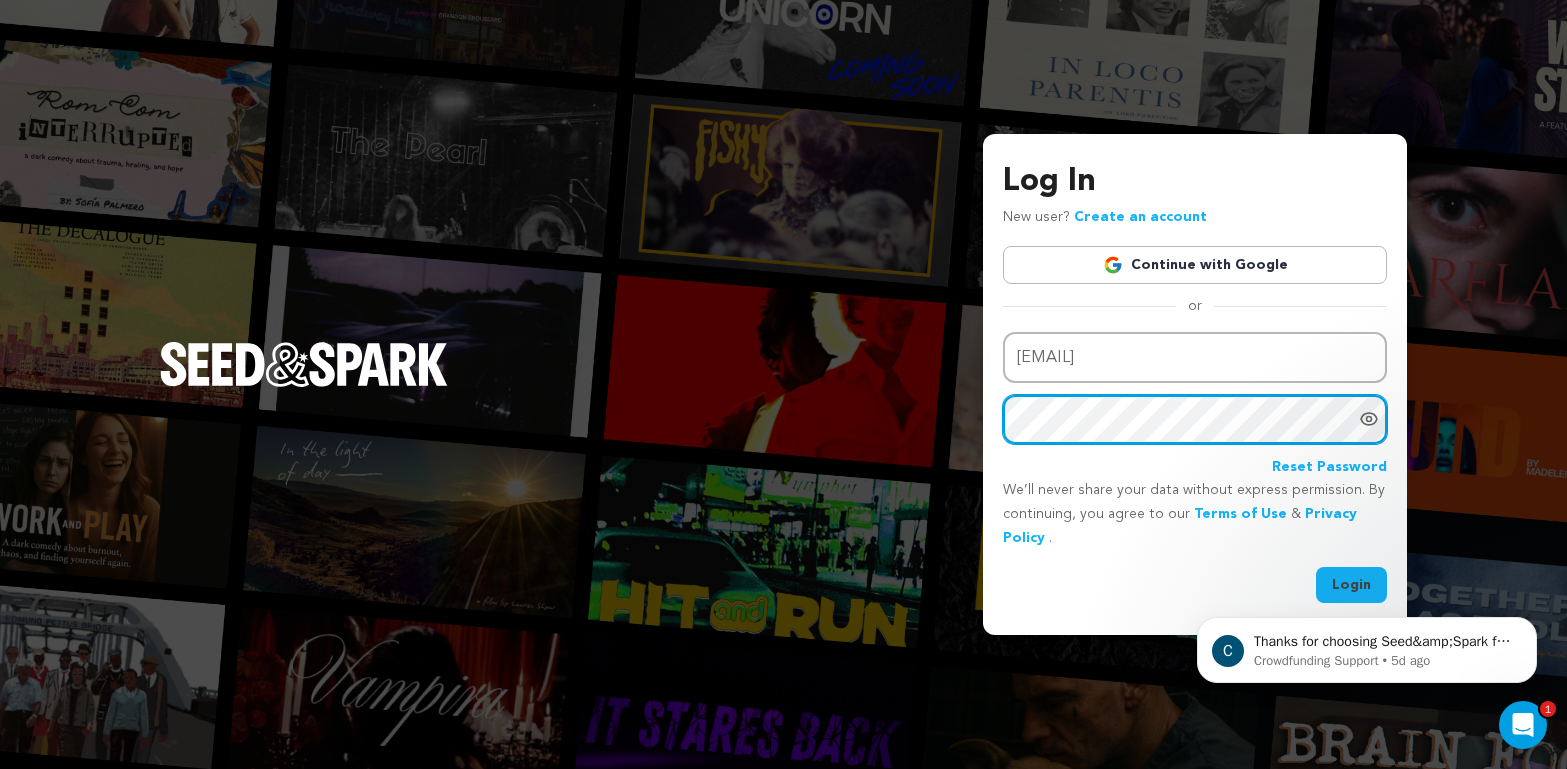 scroll, scrollTop: 0, scrollLeft: 0, axis: both 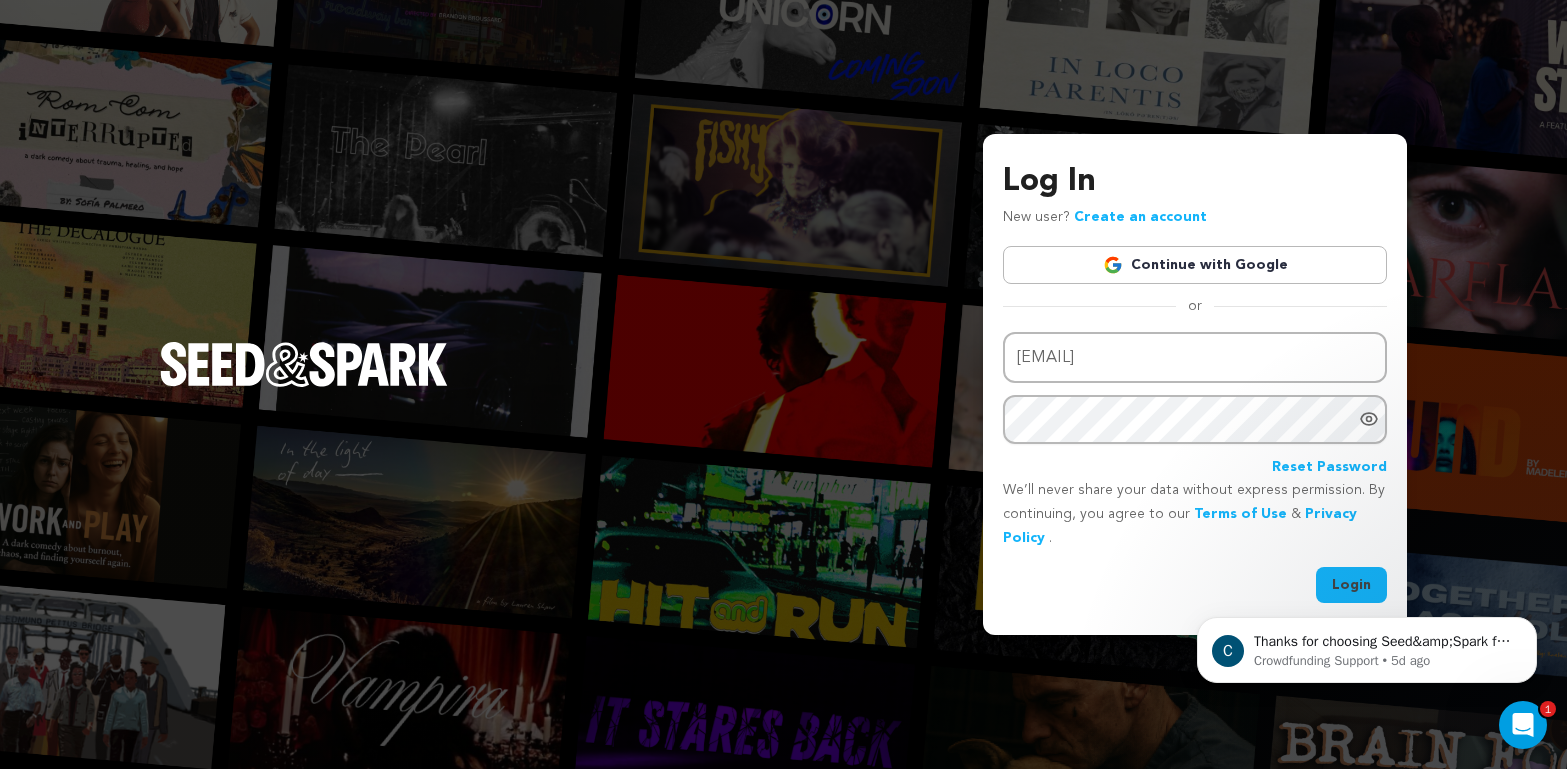 click on "C Thanks for choosing Seed&amp;Spark for your project! If you have any questions as you go, just let us know.  A gentle reminder Seed&amp;Spark is a small (and mighty!) team of lovely humans. As of May 2, 2022, Seed&amp;Spark transitioned to a 4 Day Work Week, working Monday through Thursday, with Fridays off. Crowdfunding Support • 5d ago" 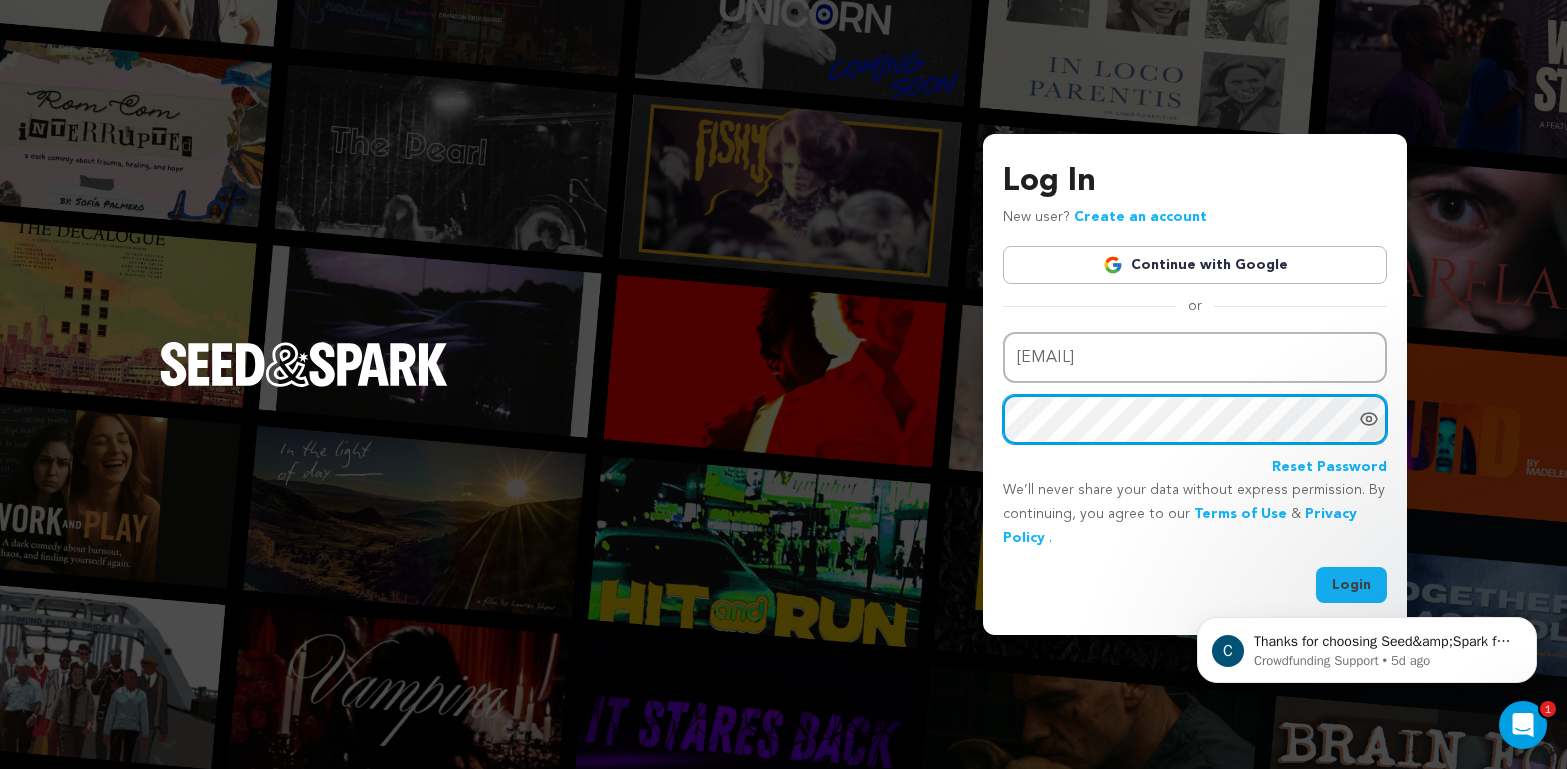 click on "Log In
New user?
Create
an account
Continue with Google
or
Email address
flexvenus25@gmail.com
Password" at bounding box center [1195, 384] 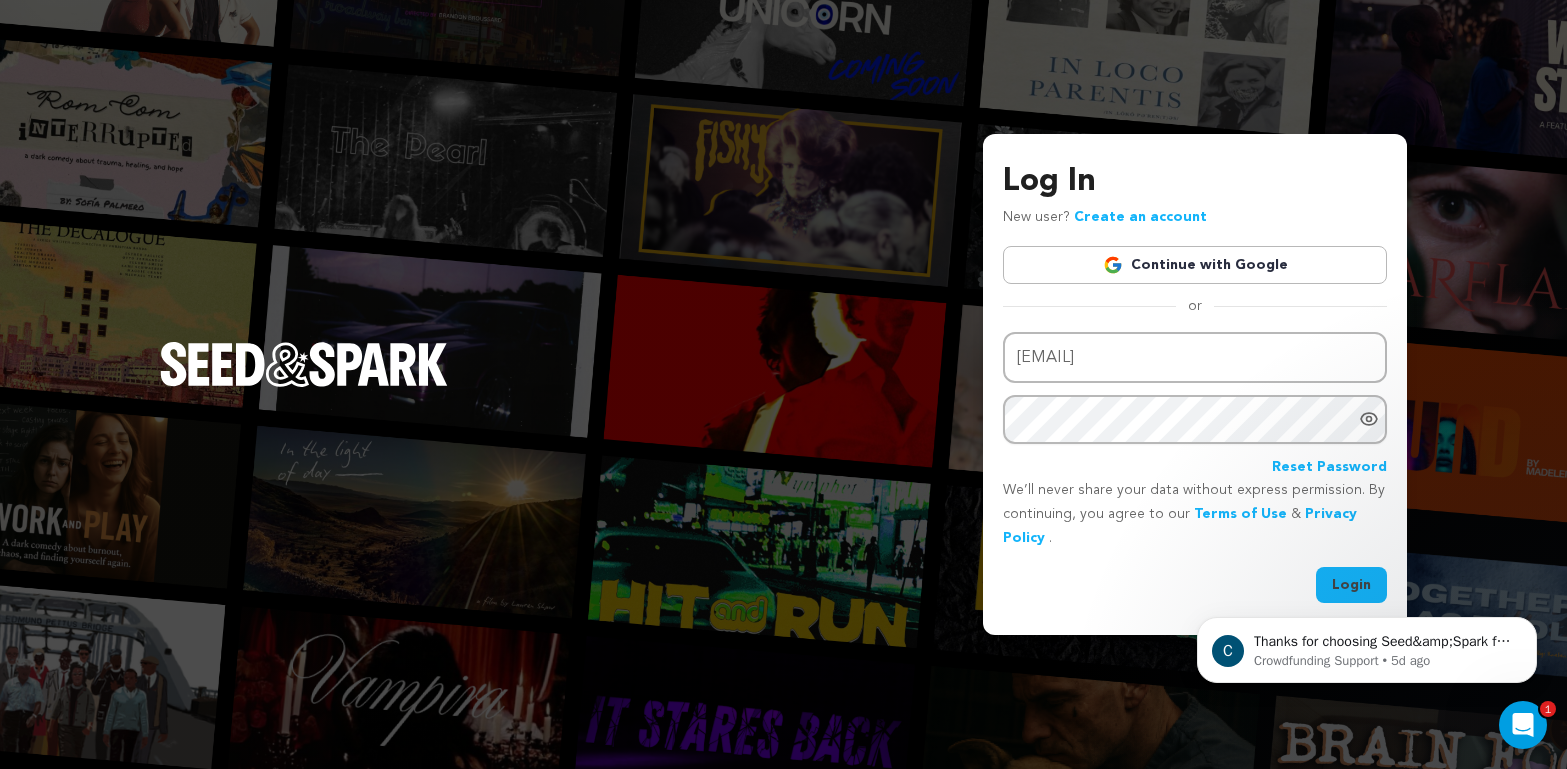 click on "C Thanks for choosing Seed&amp;Spark for your project! If you have any questions as you go, just let us know.  A gentle reminder Seed&amp;Spark is a small (and mighty!) team of lovely humans. As of May 2, 2022, Seed&amp;Spark transitioned to a 4 Day Work Week, working Monday through Thursday, with Fridays off. Crowdfunding Support • 5d ago" at bounding box center [1367, 645] 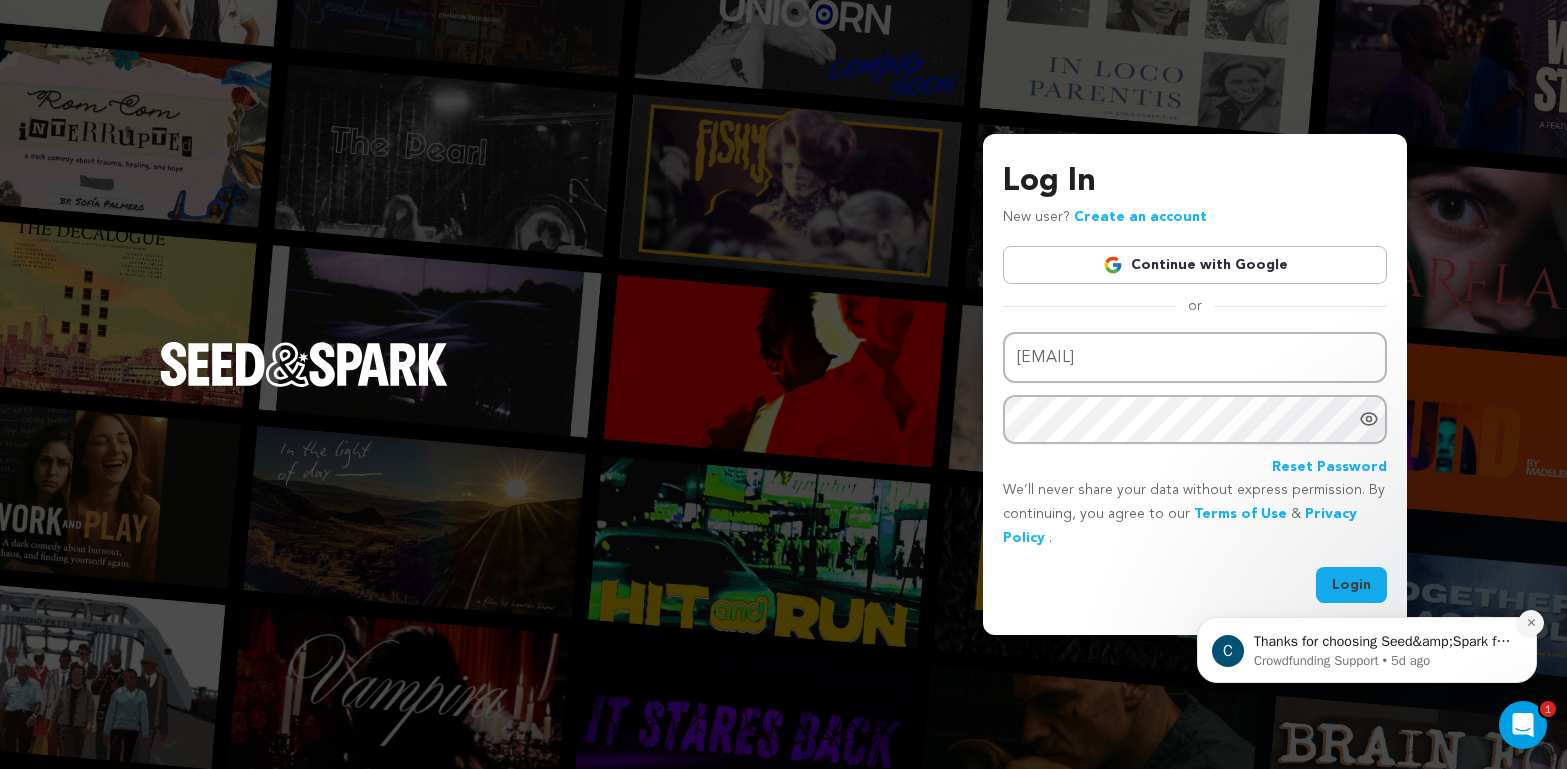 click 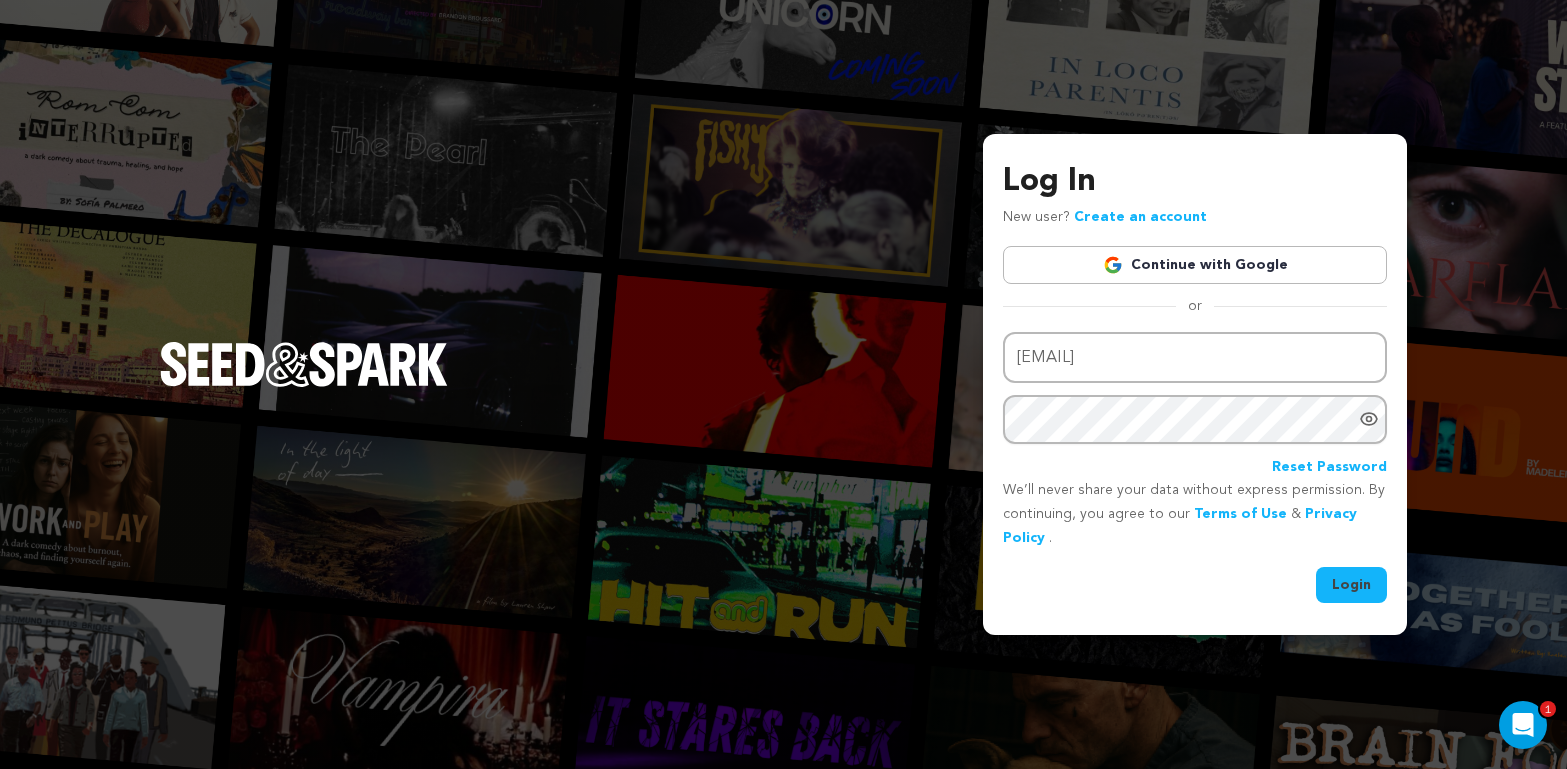 click on "Login" at bounding box center [1351, 585] 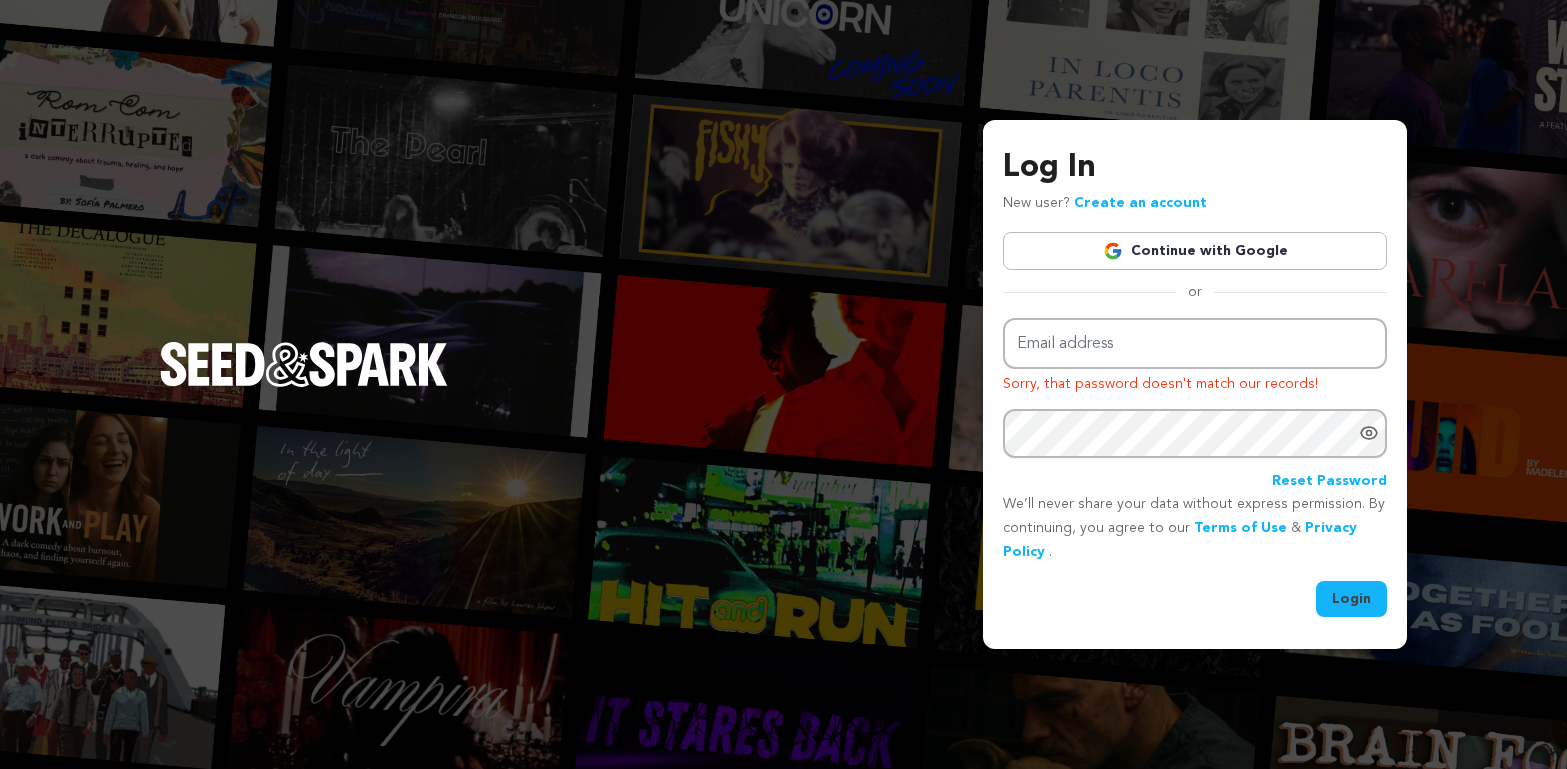 scroll, scrollTop: 0, scrollLeft: 0, axis: both 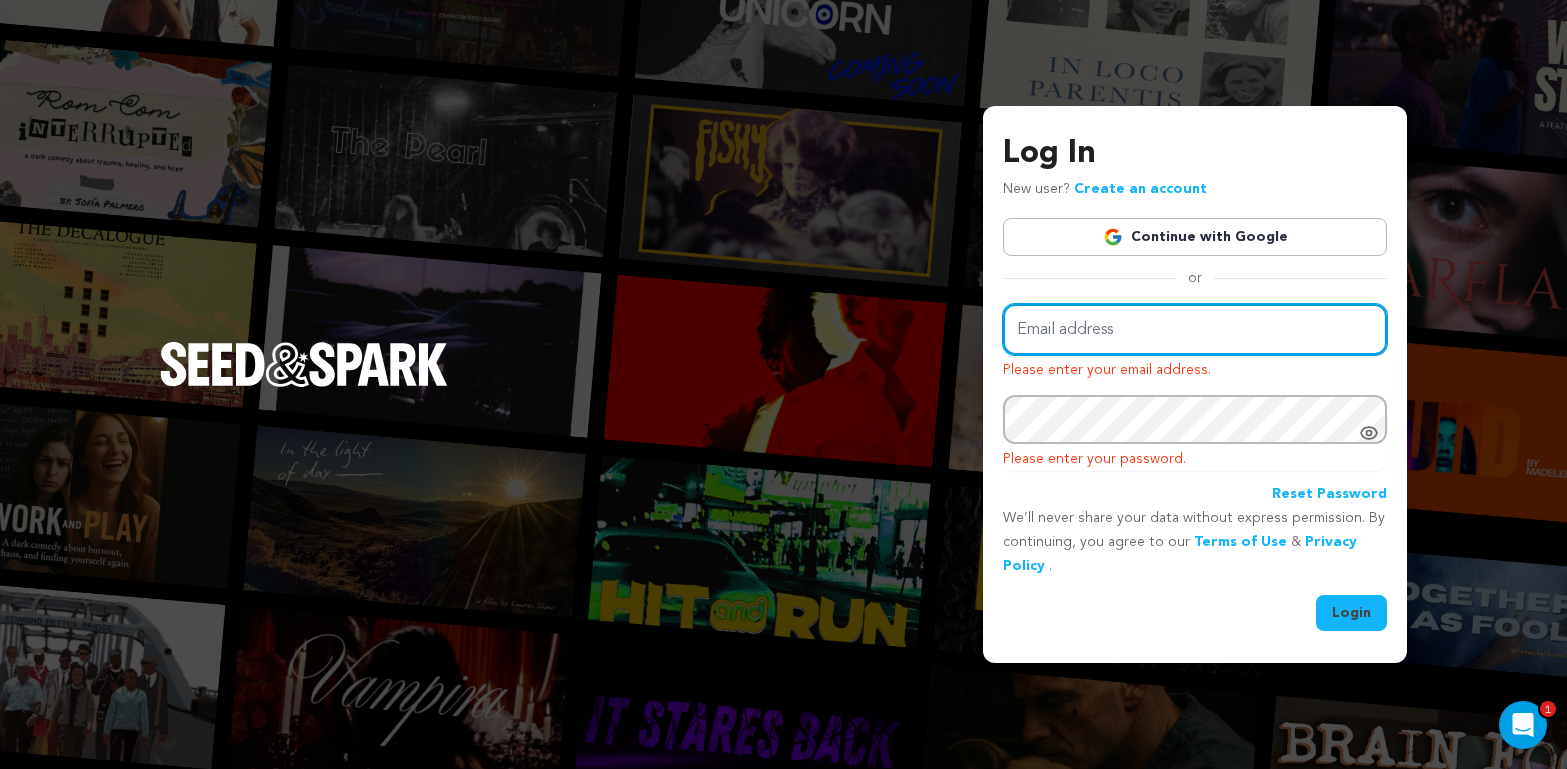click on "Email address" at bounding box center [1195, 329] 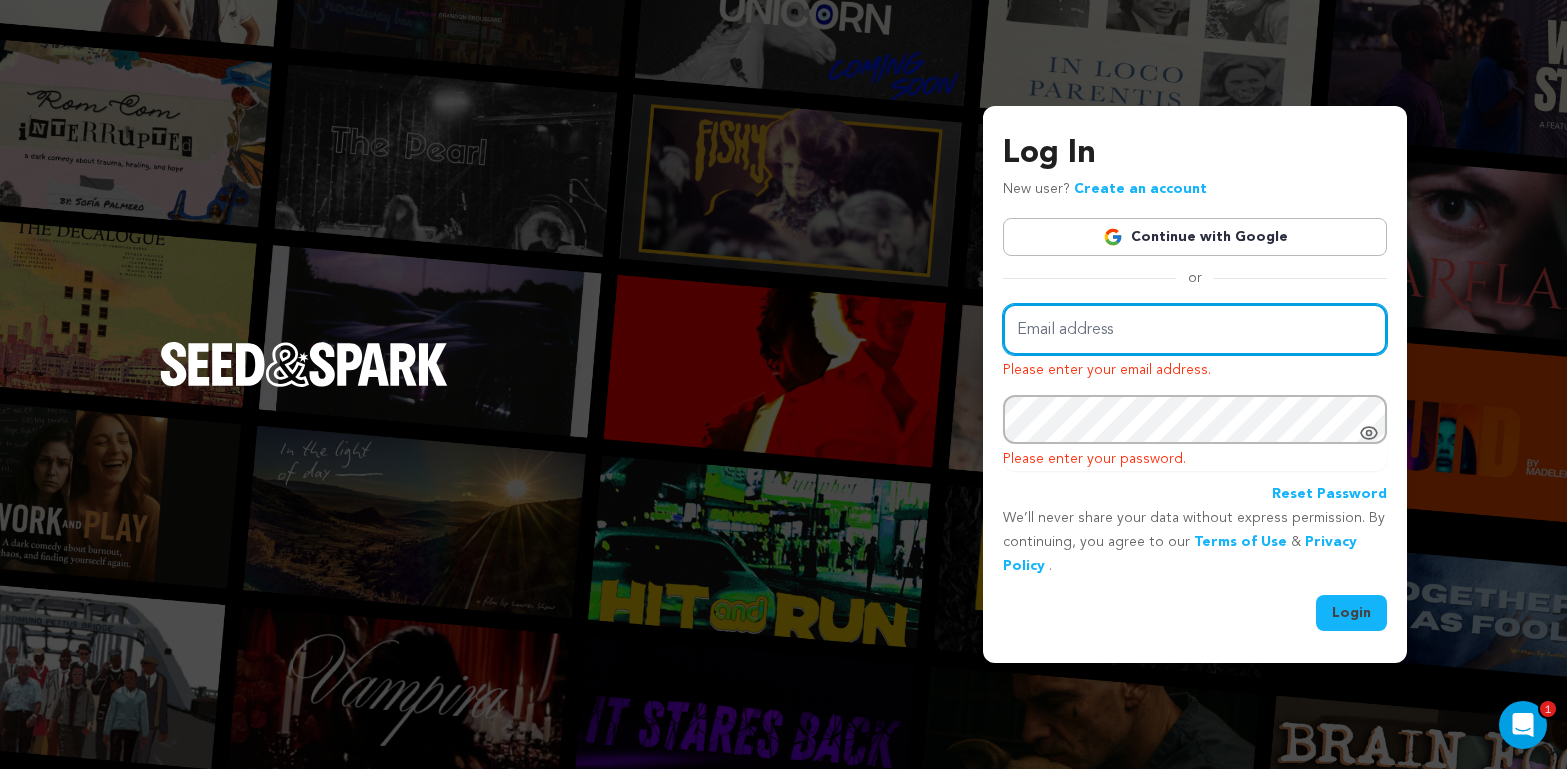 type on "flexvenus25@gmail.com" 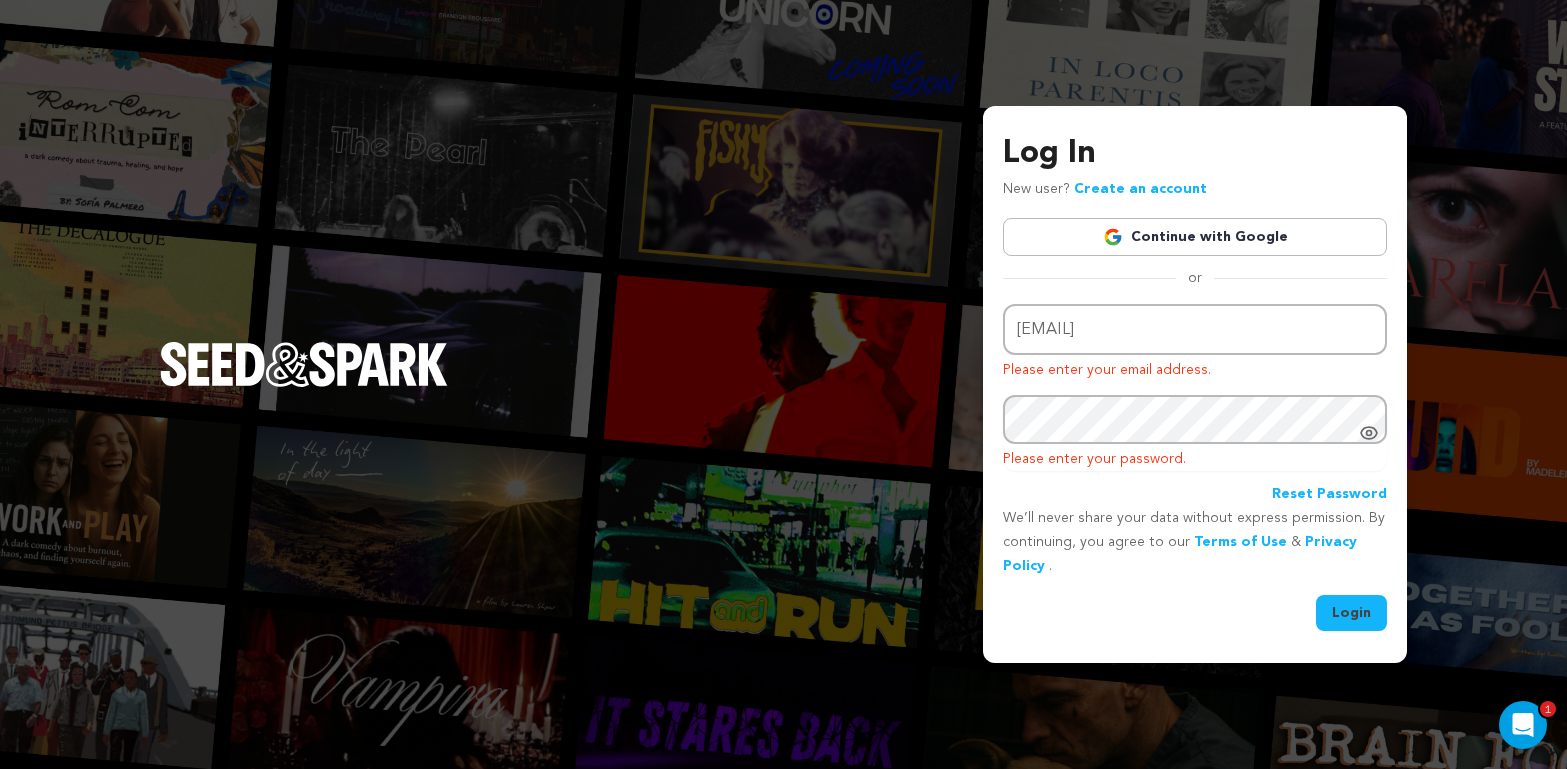 click on "Login" at bounding box center [1351, 613] 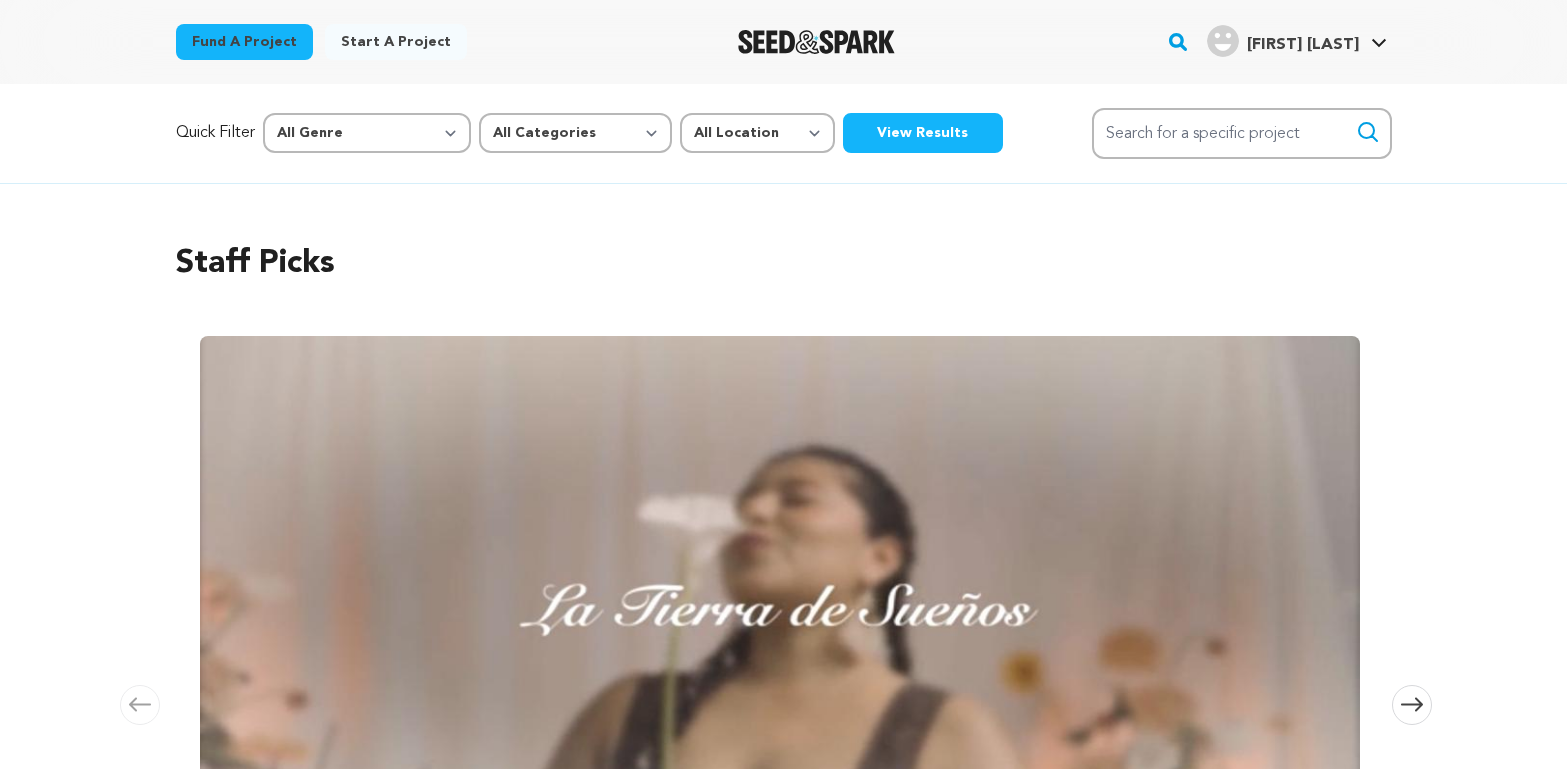 scroll, scrollTop: 0, scrollLeft: 0, axis: both 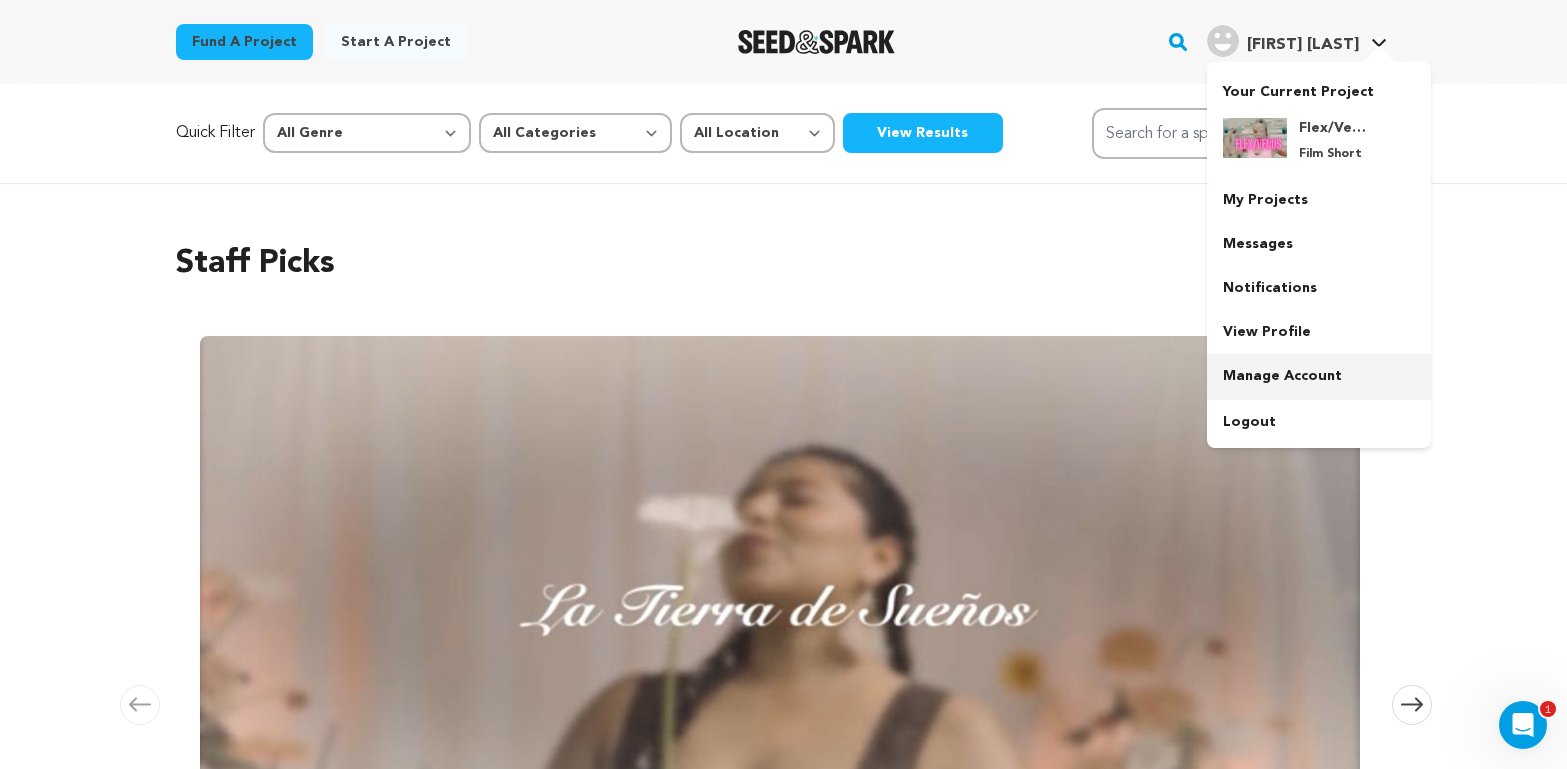 click on "Manage Account" at bounding box center (1319, 376) 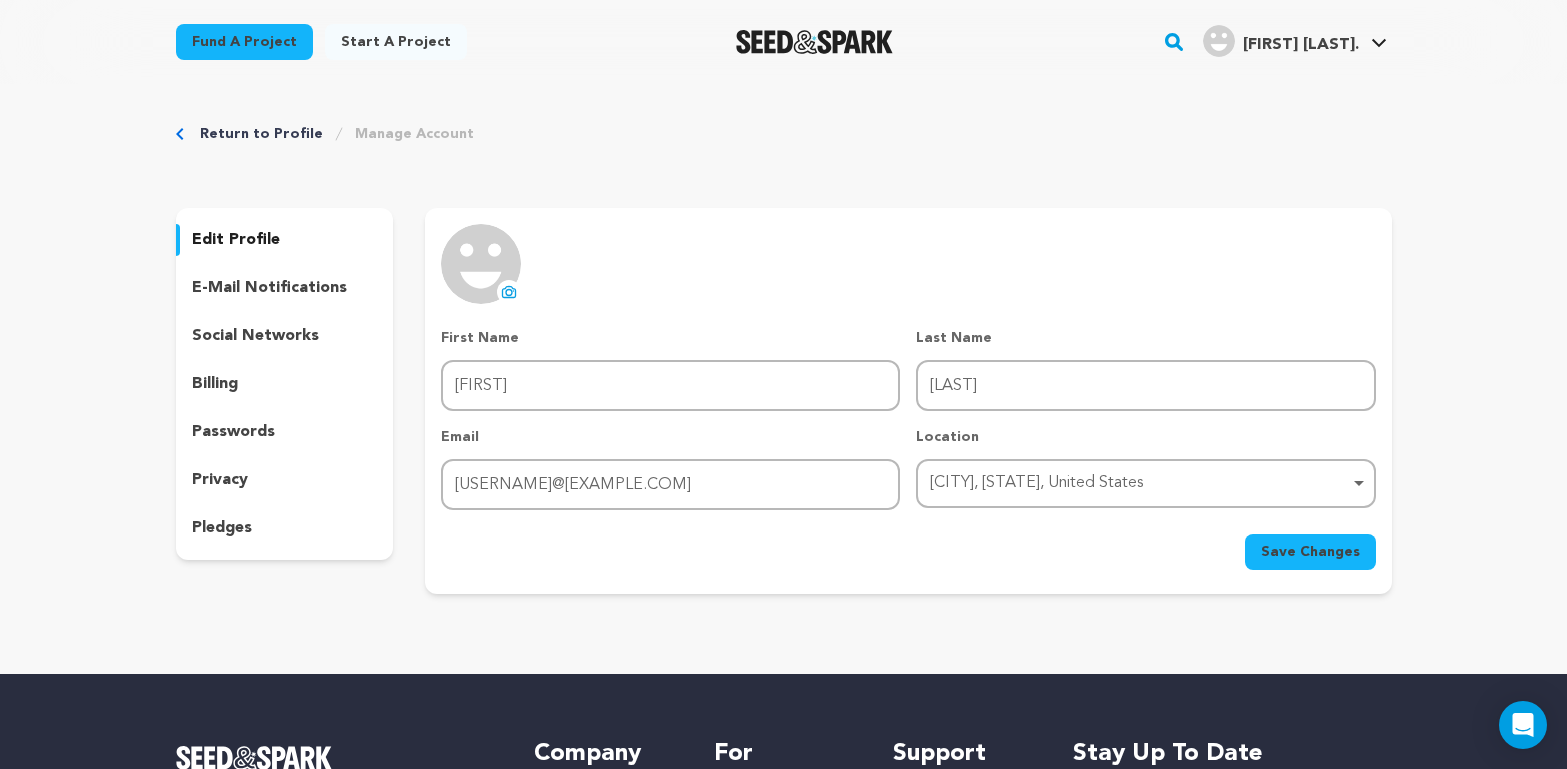 scroll, scrollTop: 0, scrollLeft: 0, axis: both 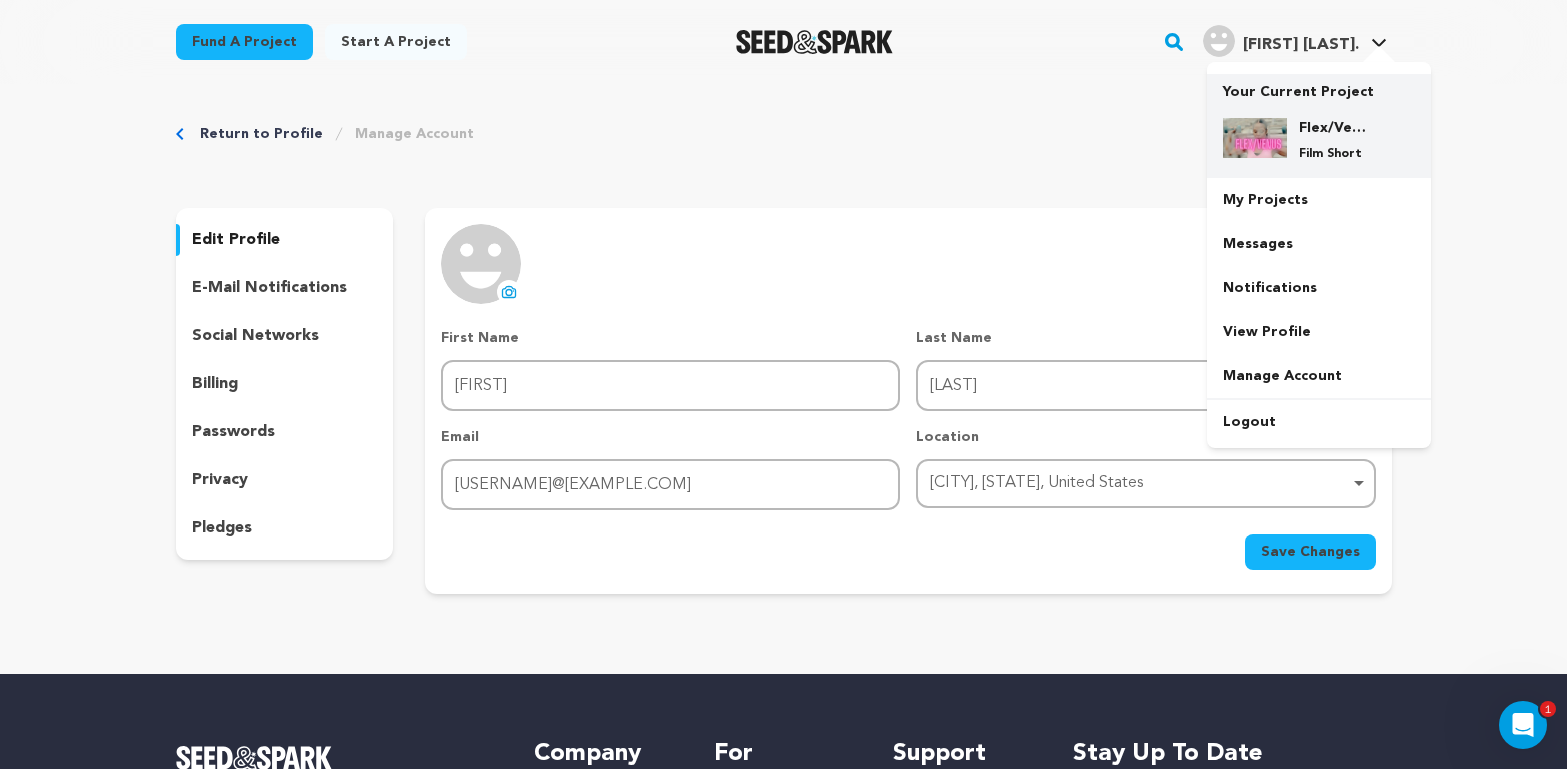 click on "Film Short" at bounding box center (1335, 154) 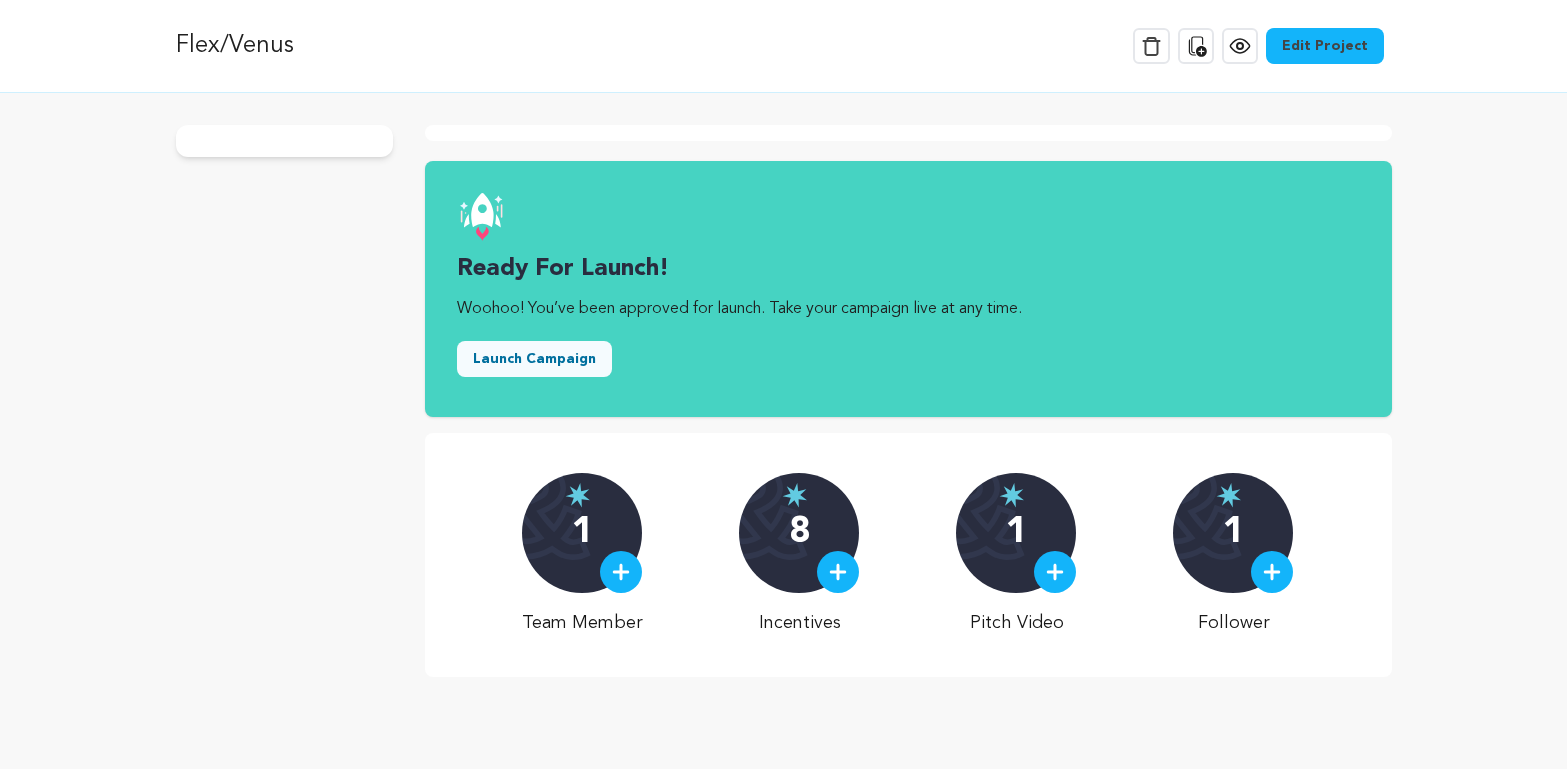 scroll, scrollTop: 0, scrollLeft: 0, axis: both 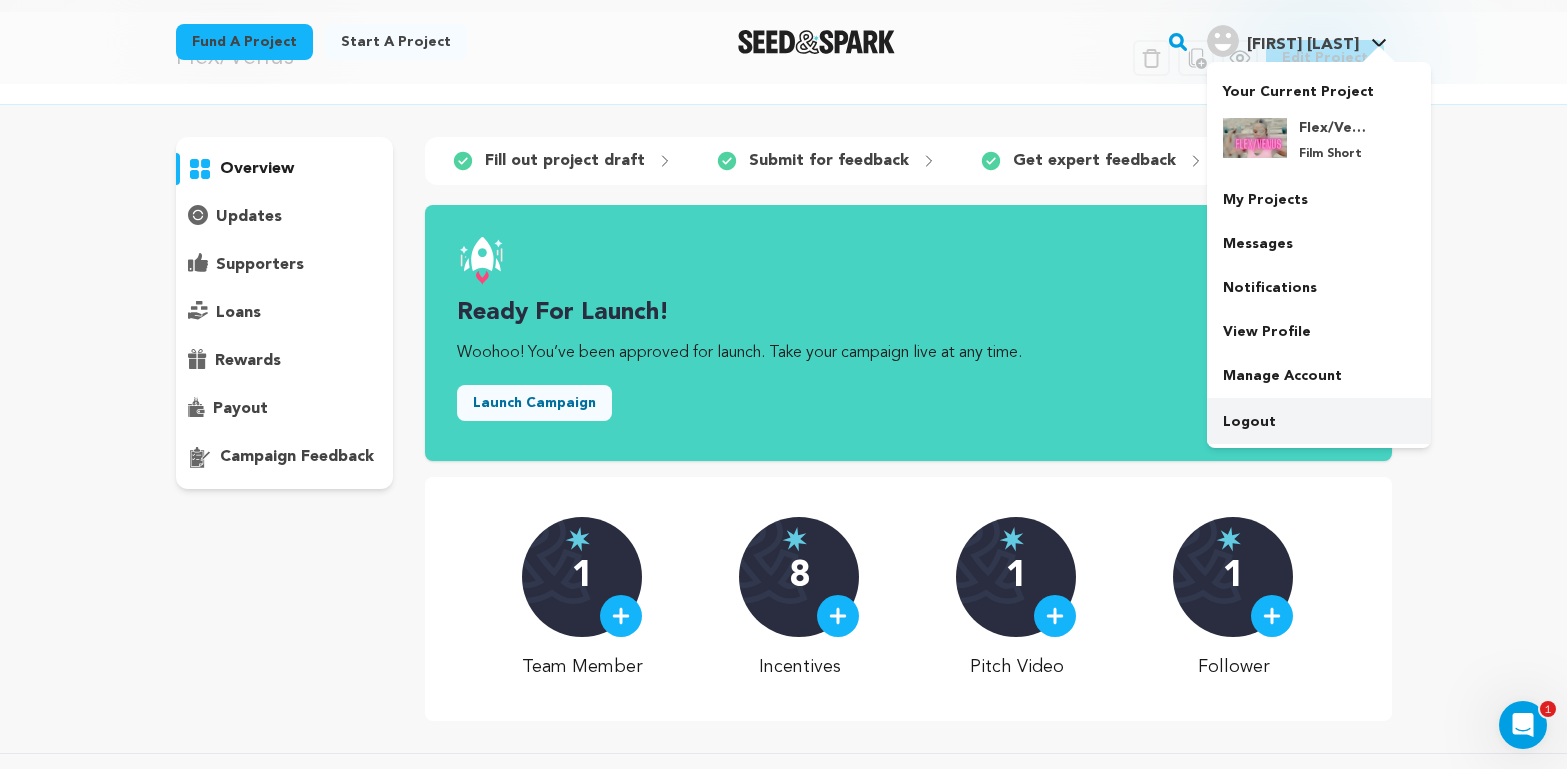 click on "Logout" at bounding box center (1319, 422) 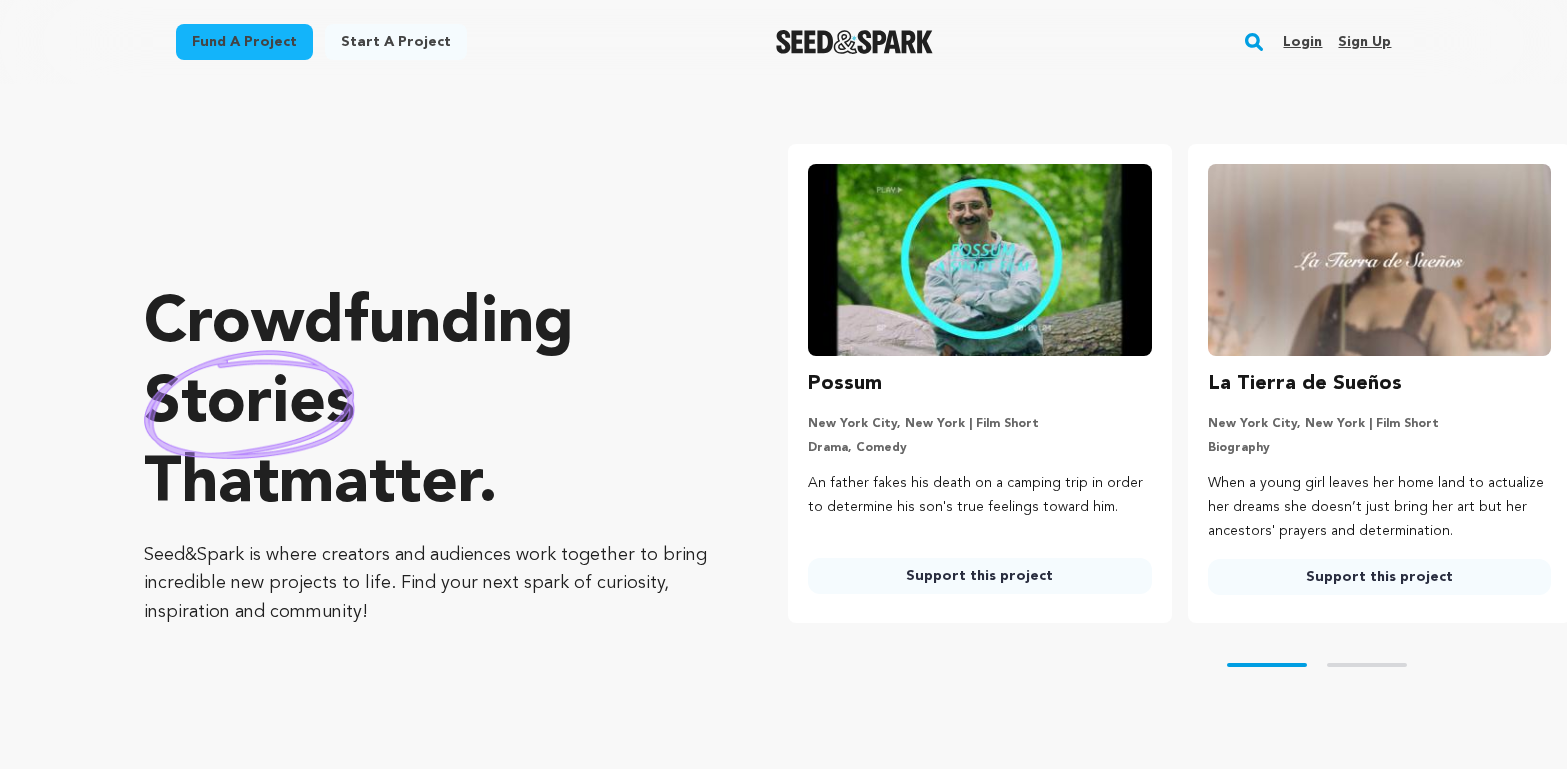 scroll, scrollTop: 0, scrollLeft: 0, axis: both 